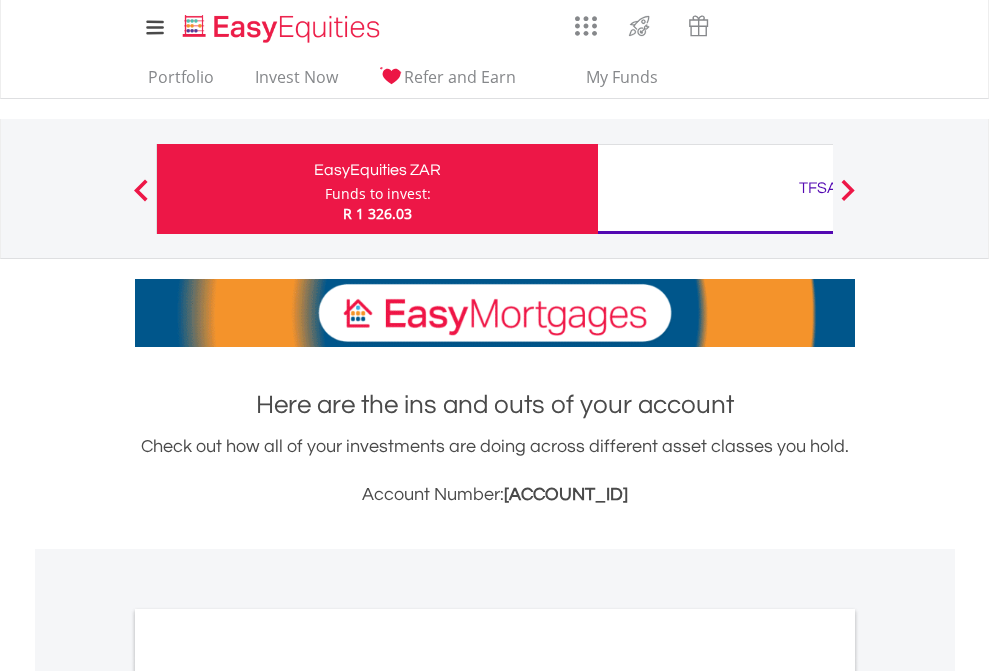 scroll, scrollTop: 0, scrollLeft: 0, axis: both 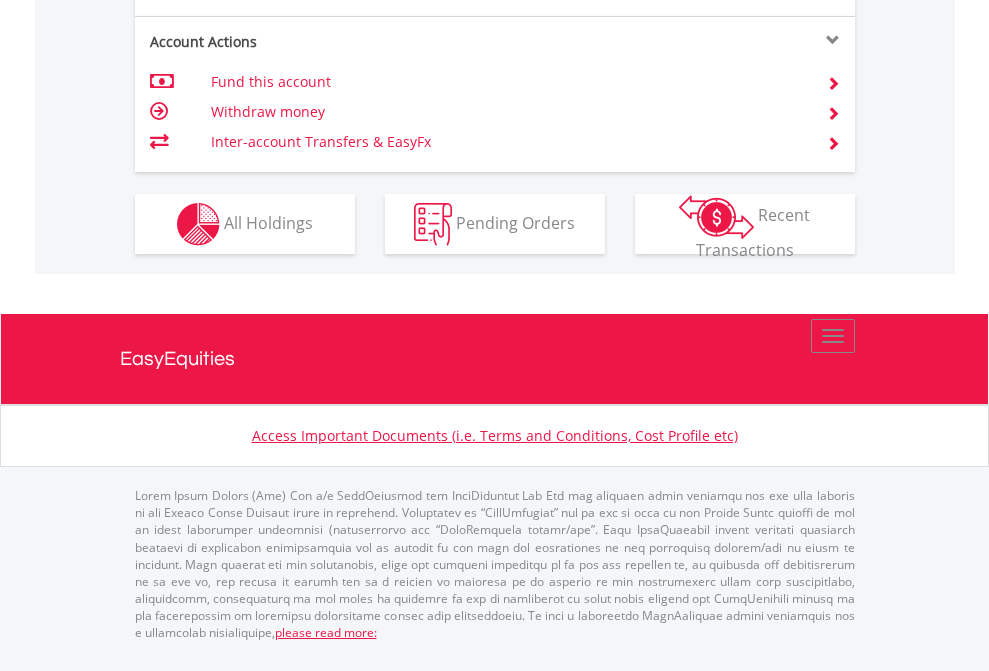 click on "Investment types" at bounding box center [706, -337] 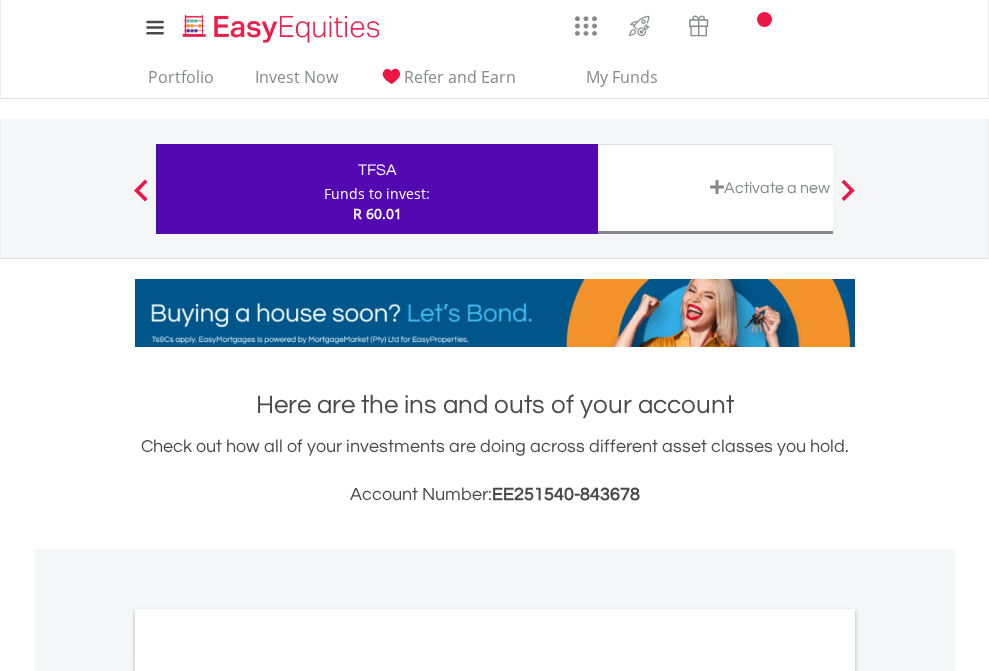 scroll, scrollTop: 0, scrollLeft: 0, axis: both 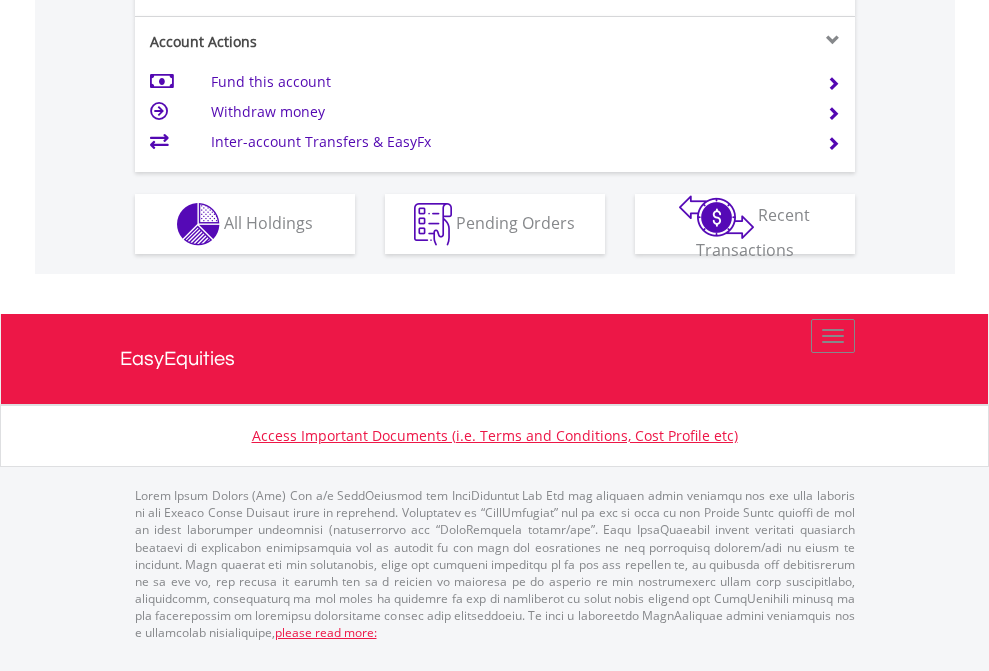 click on "Investment types" at bounding box center [706, -337] 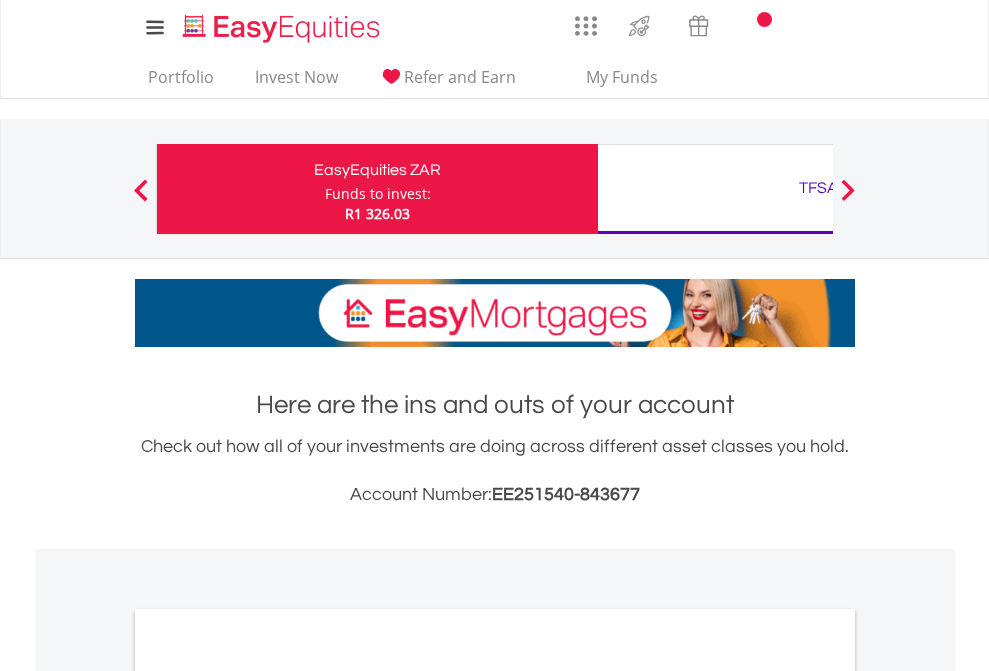 scroll, scrollTop: 1202, scrollLeft: 0, axis: vertical 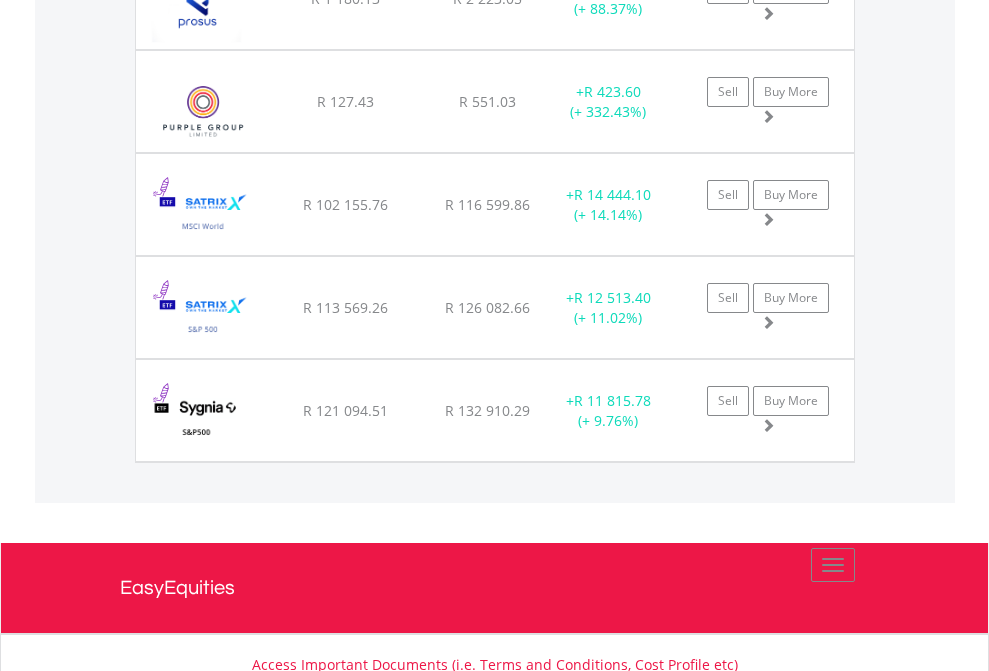 click on "TFSA" at bounding box center (818, -2156) 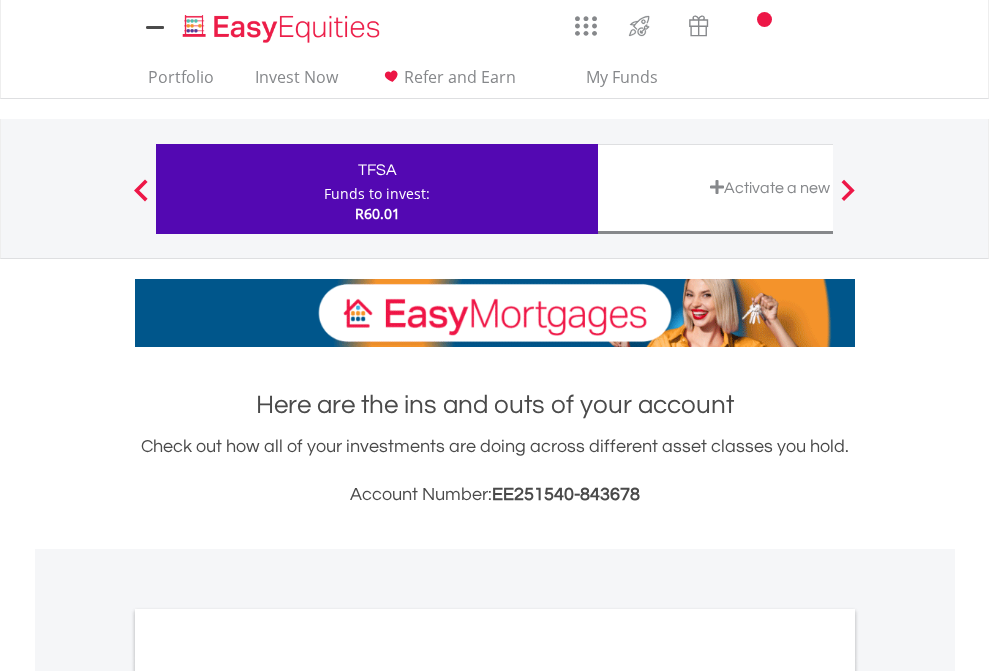 scroll, scrollTop: 0, scrollLeft: 0, axis: both 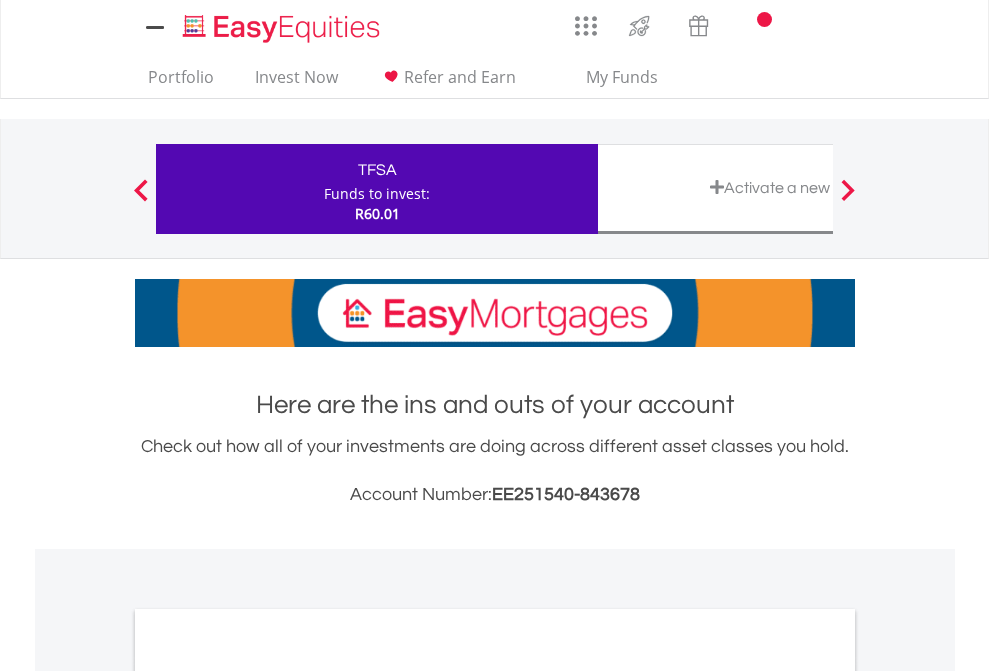 click on "All Holdings" at bounding box center (268, 1096) 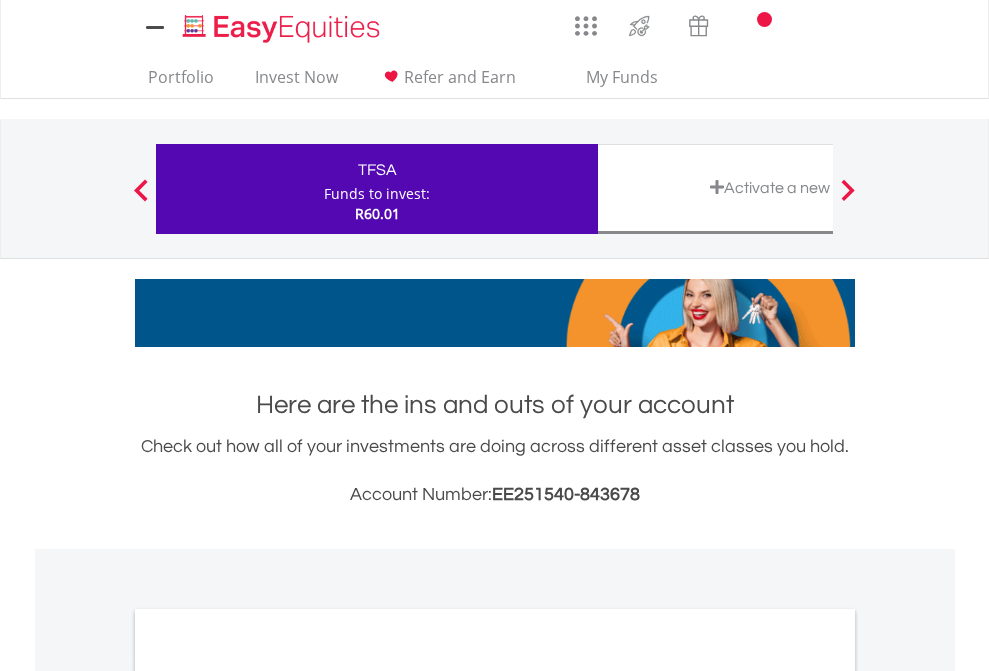scroll, scrollTop: 1202, scrollLeft: 0, axis: vertical 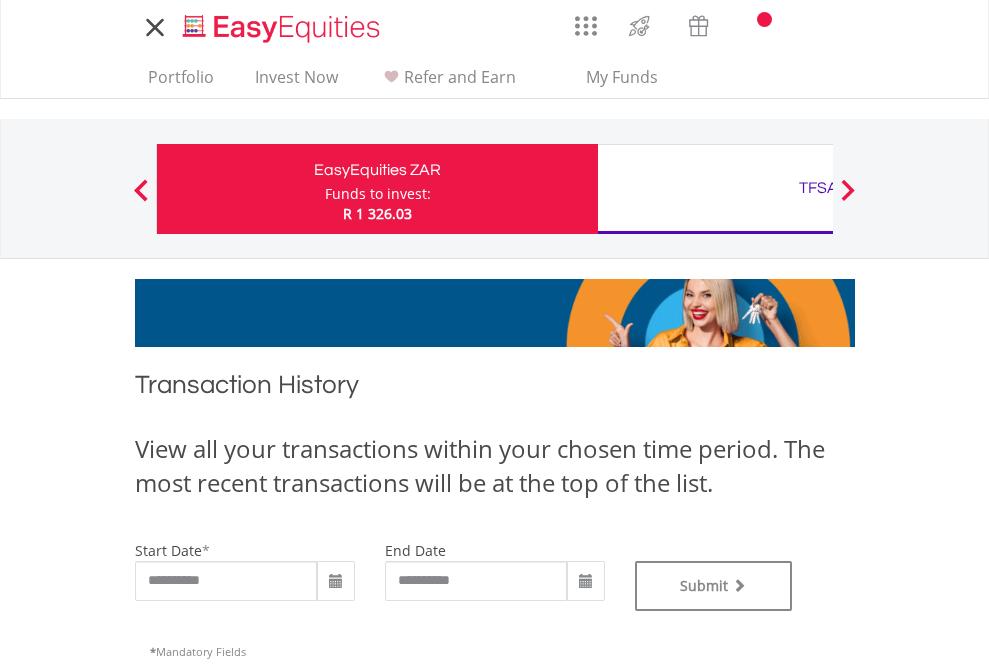 type on "**********" 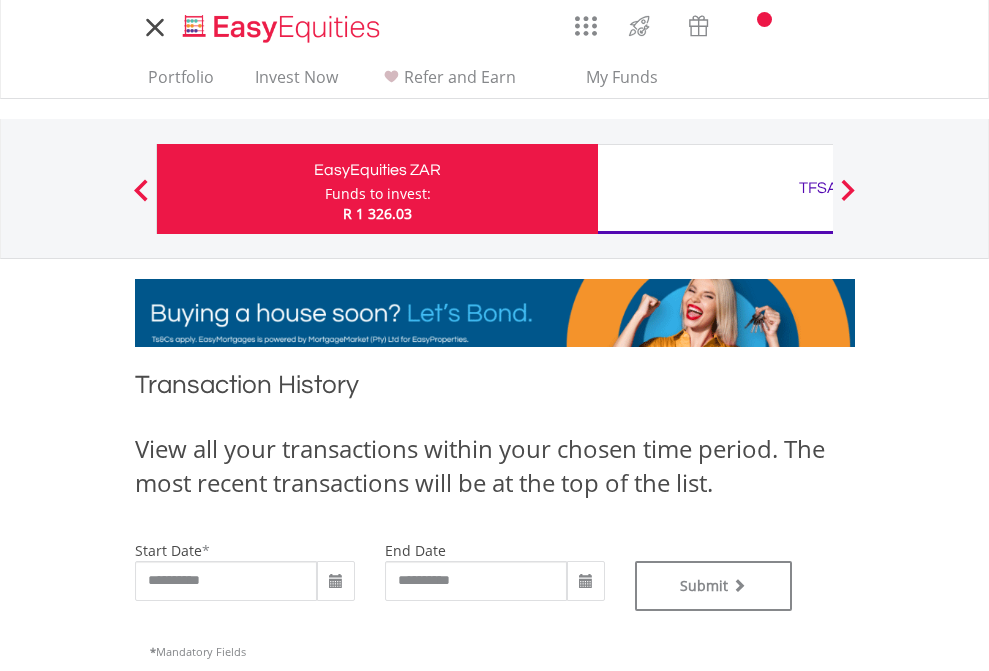 type on "**********" 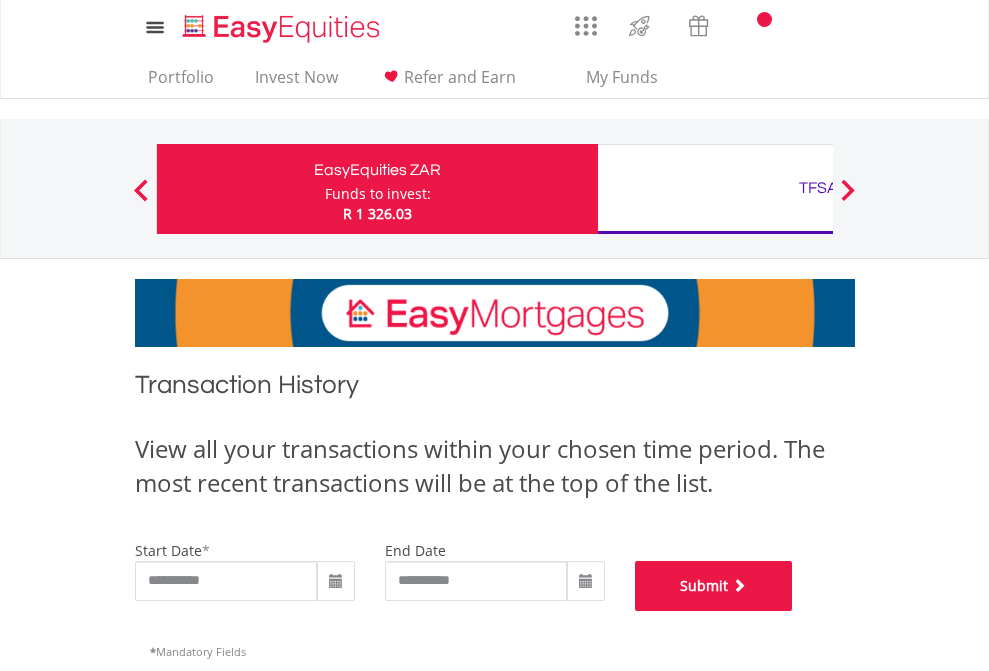 click on "Submit" at bounding box center [714, 586] 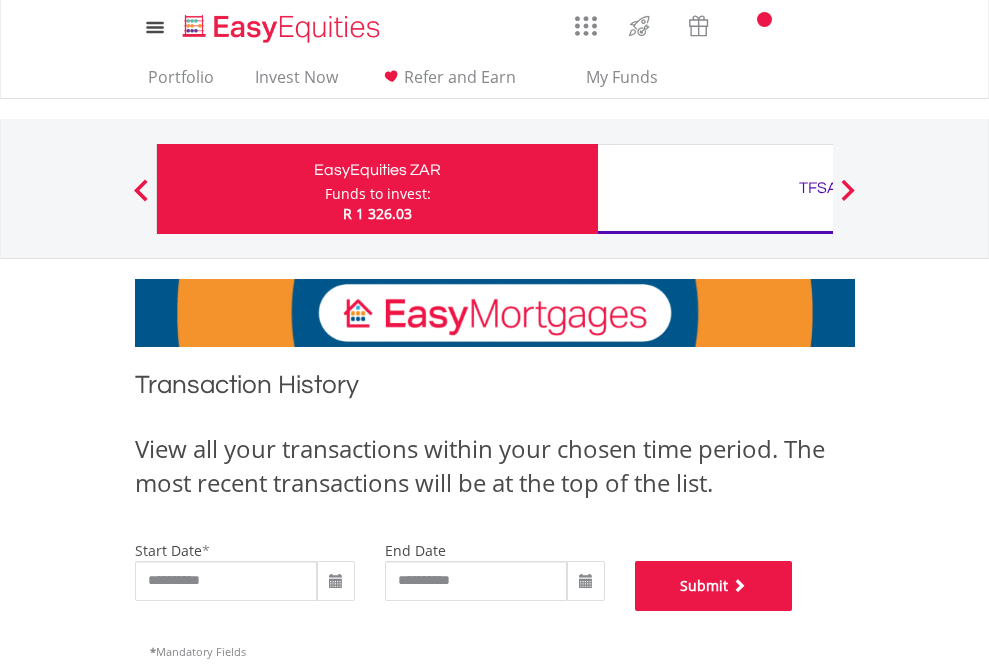 scroll, scrollTop: 811, scrollLeft: 0, axis: vertical 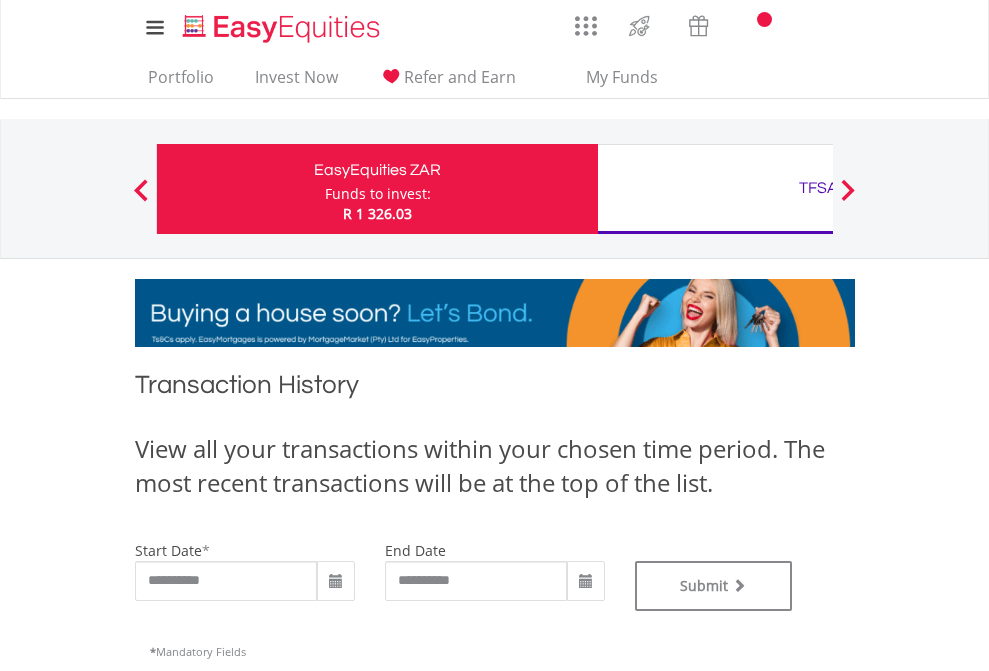 click on "TFSA" at bounding box center [818, 188] 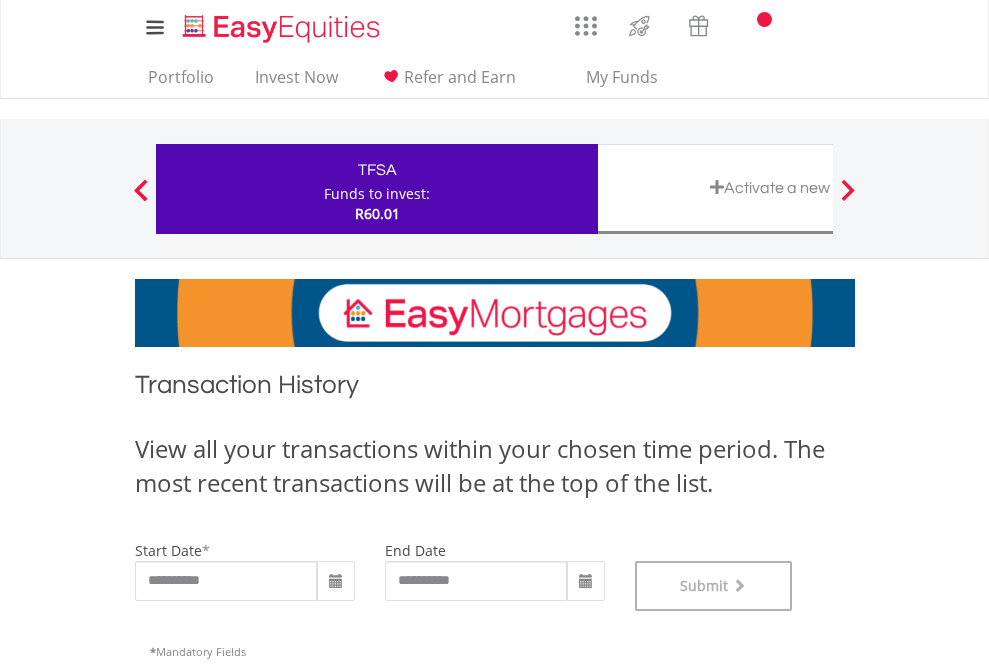 scroll, scrollTop: 811, scrollLeft: 0, axis: vertical 